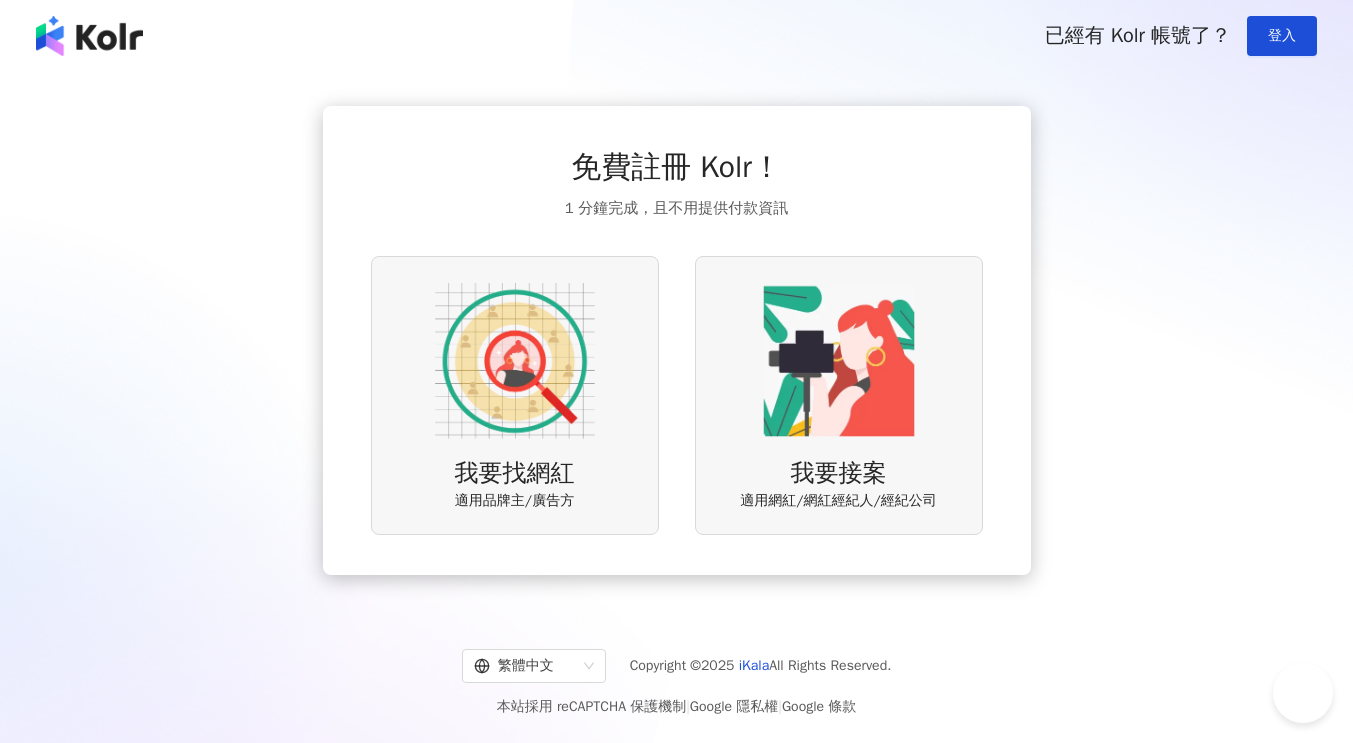 scroll, scrollTop: 0, scrollLeft: 0, axis: both 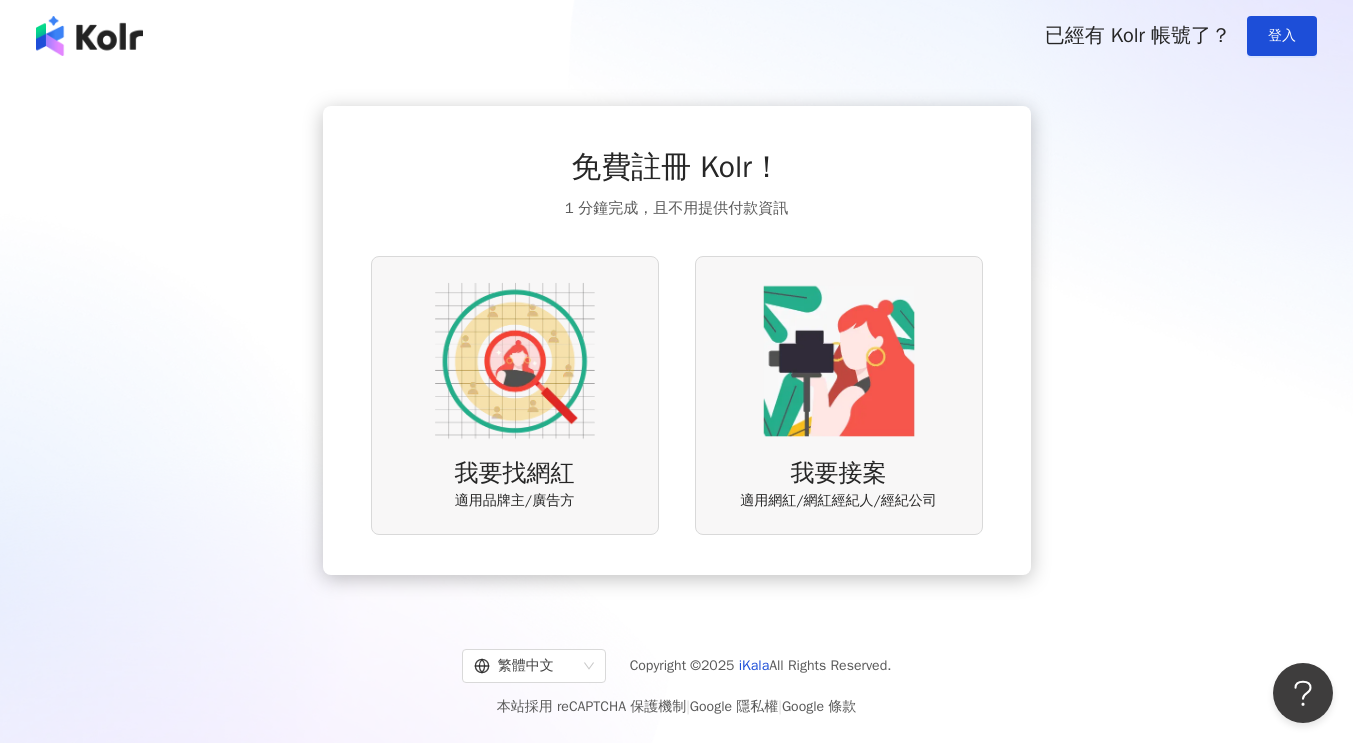 click on "我要找網紅 適用品牌主/廣告方" at bounding box center [515, 395] 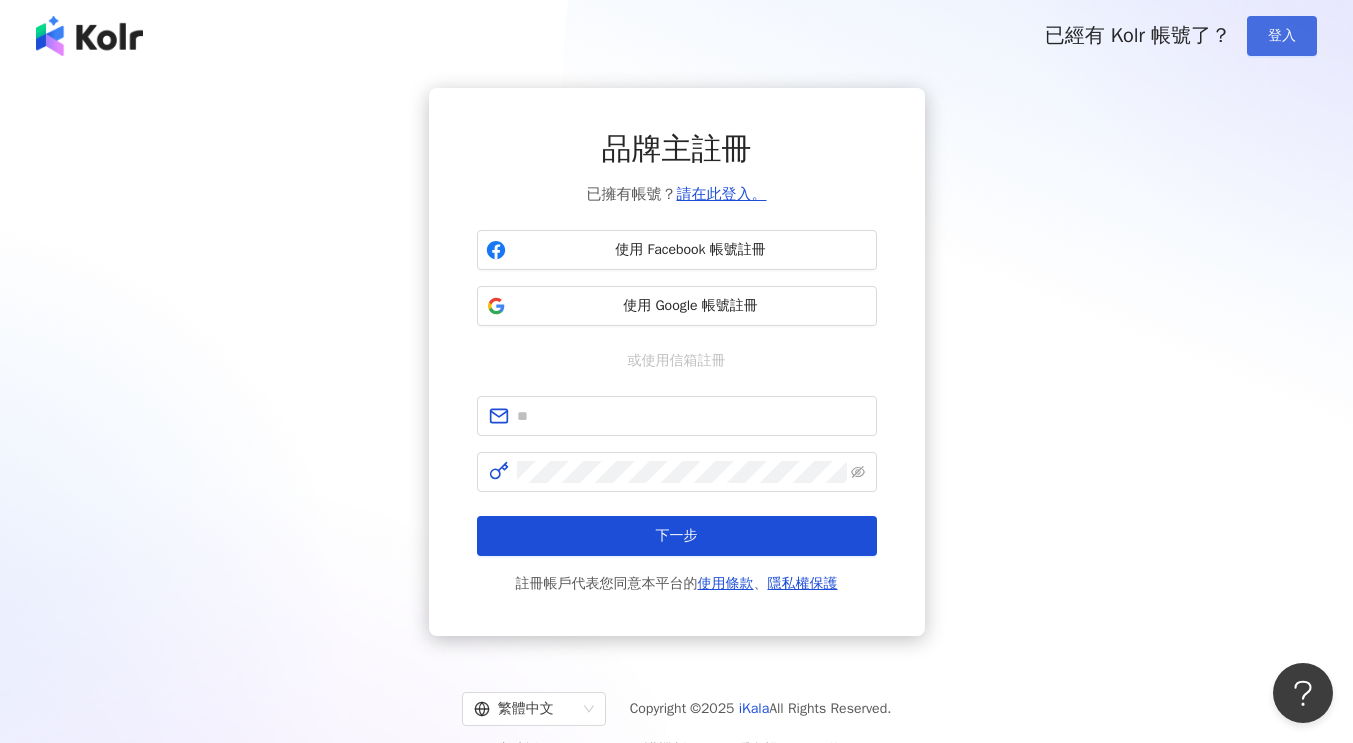 click on "登入" at bounding box center (1282, 36) 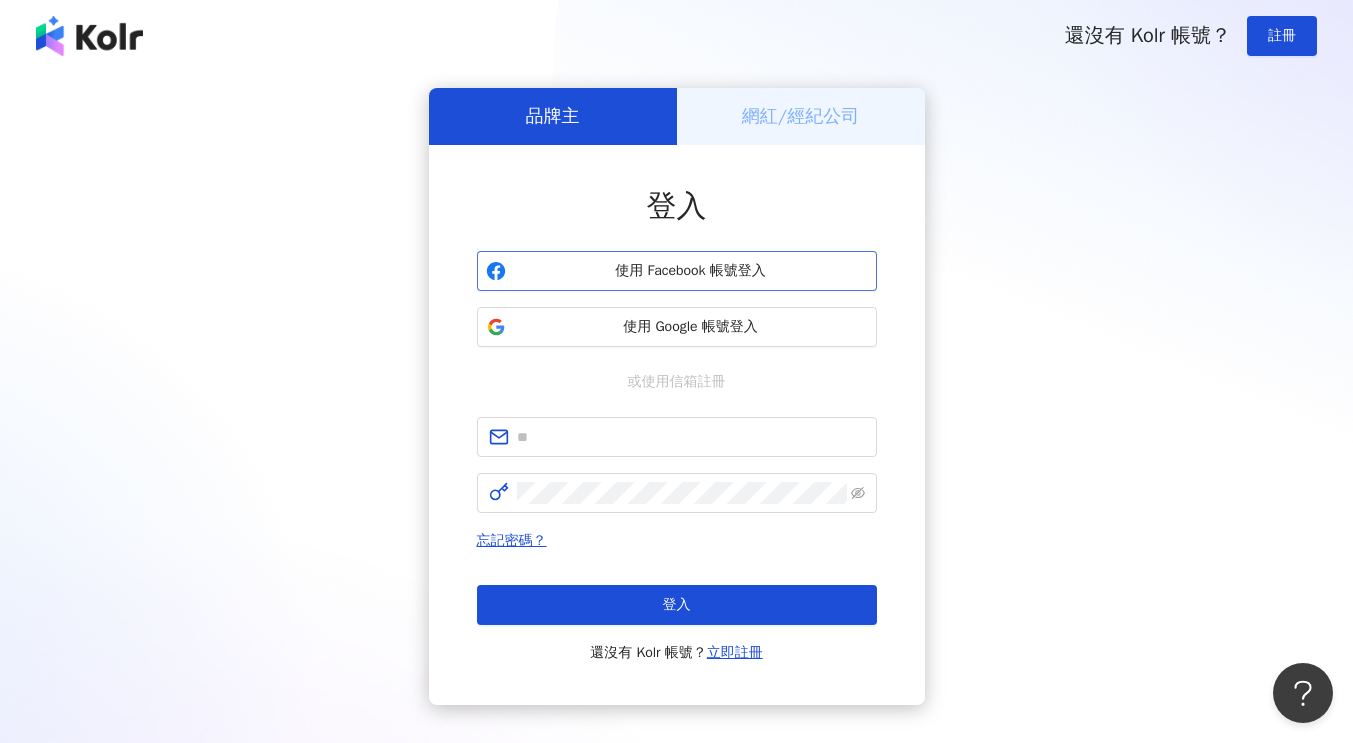 click on "使用 Facebook 帳號登入" at bounding box center [691, 271] 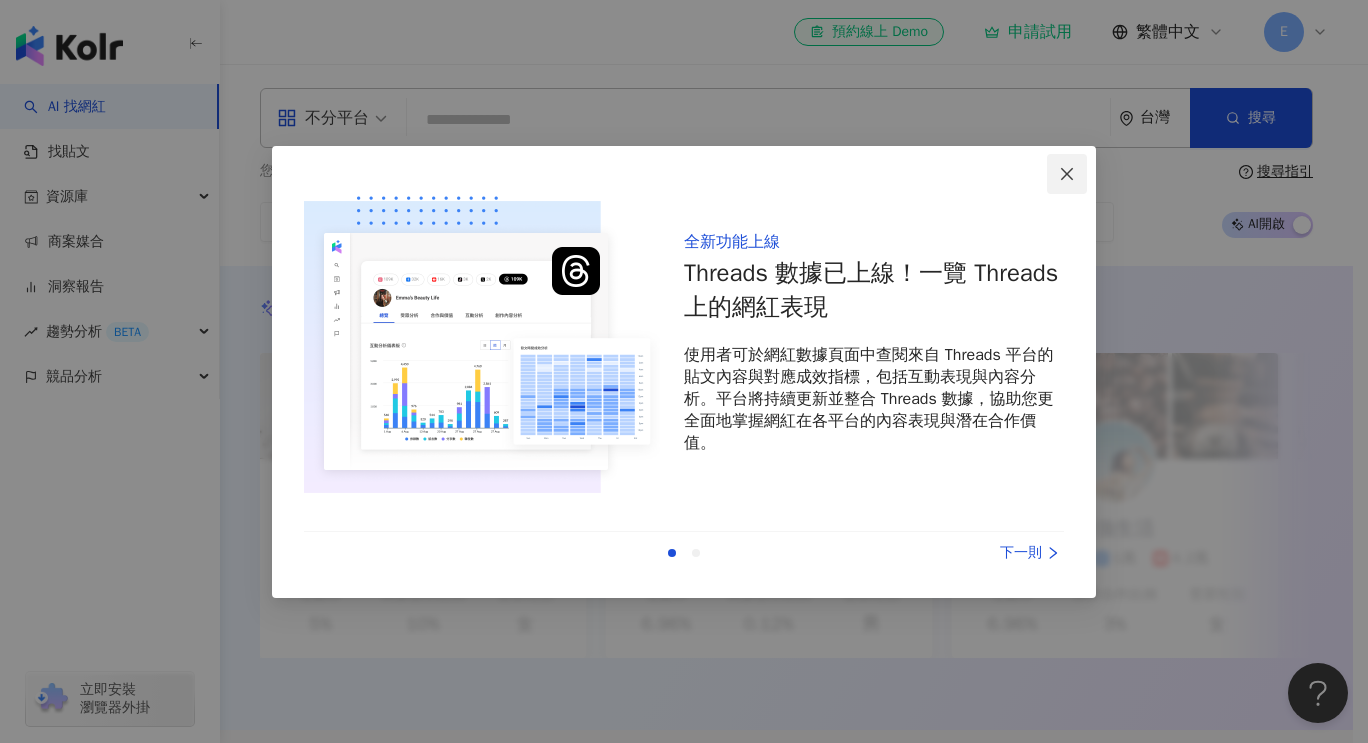 click at bounding box center [1067, 174] 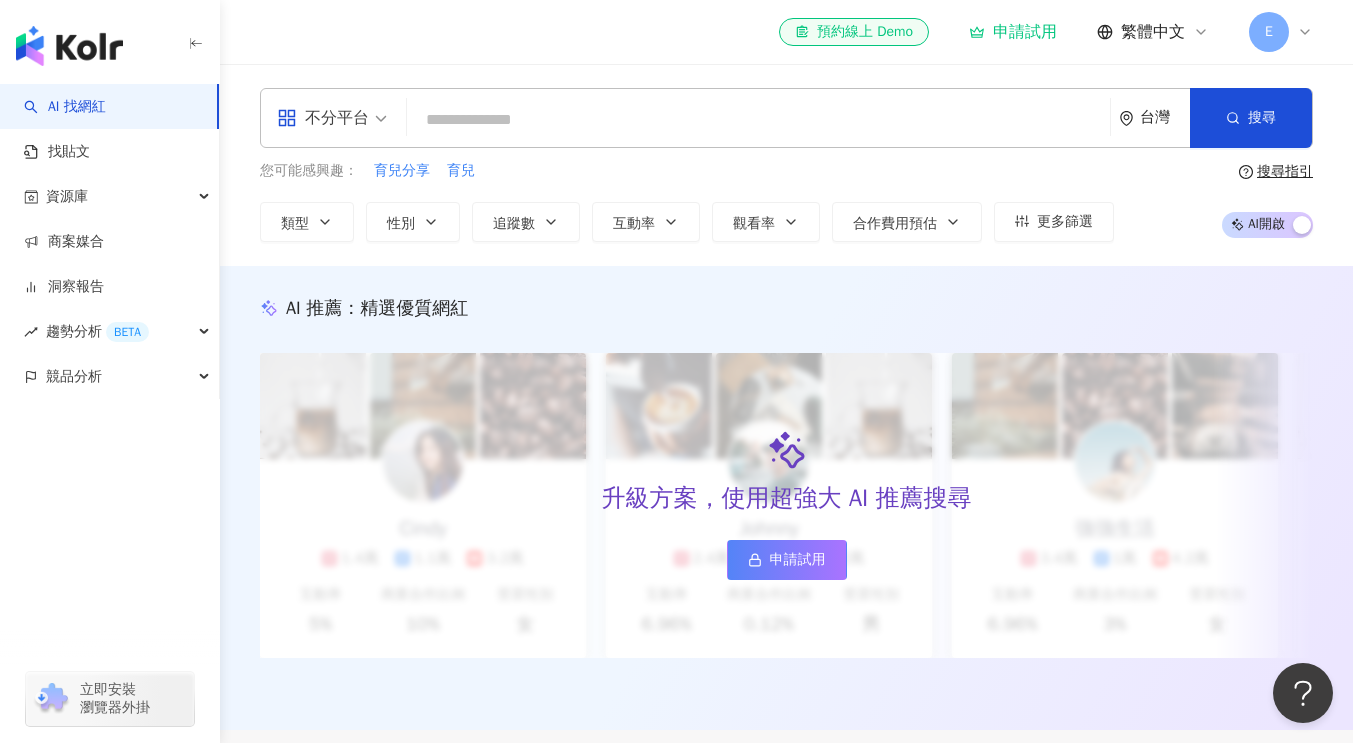 click at bounding box center (758, 120) 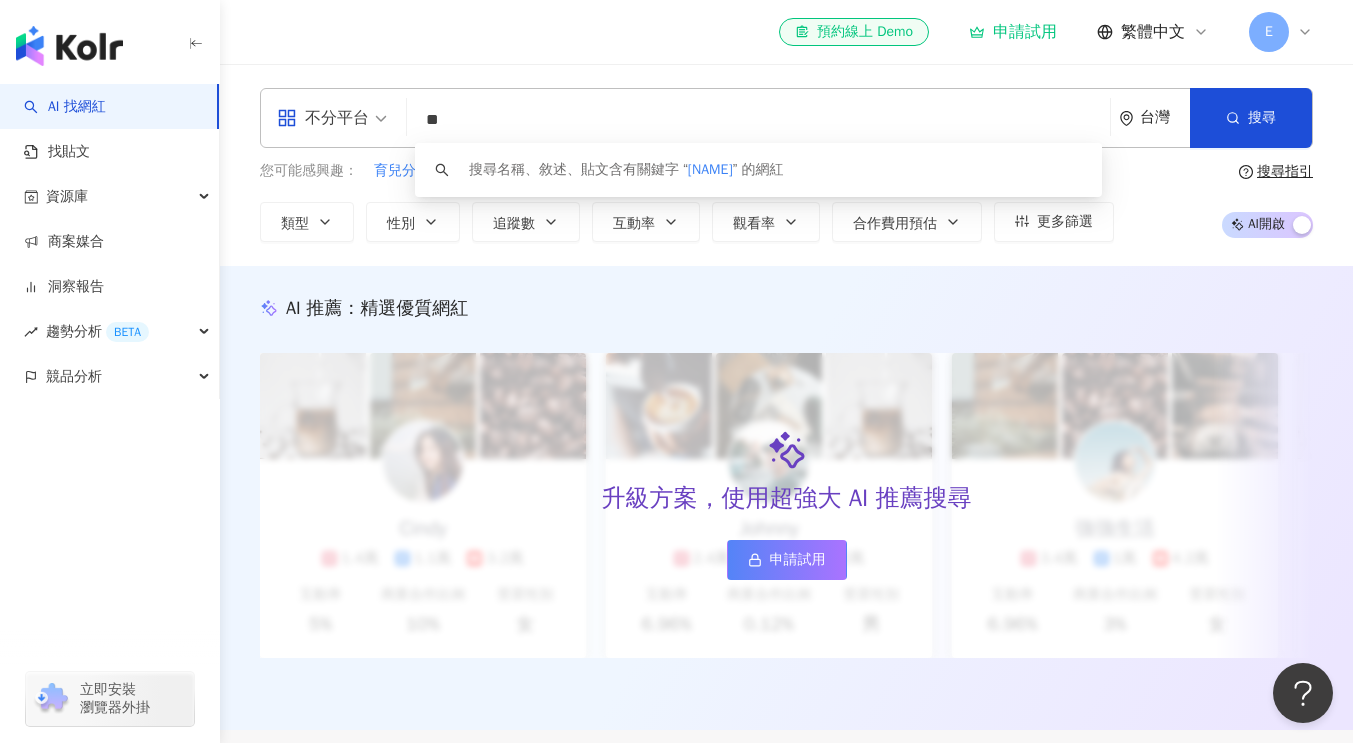 type on "*" 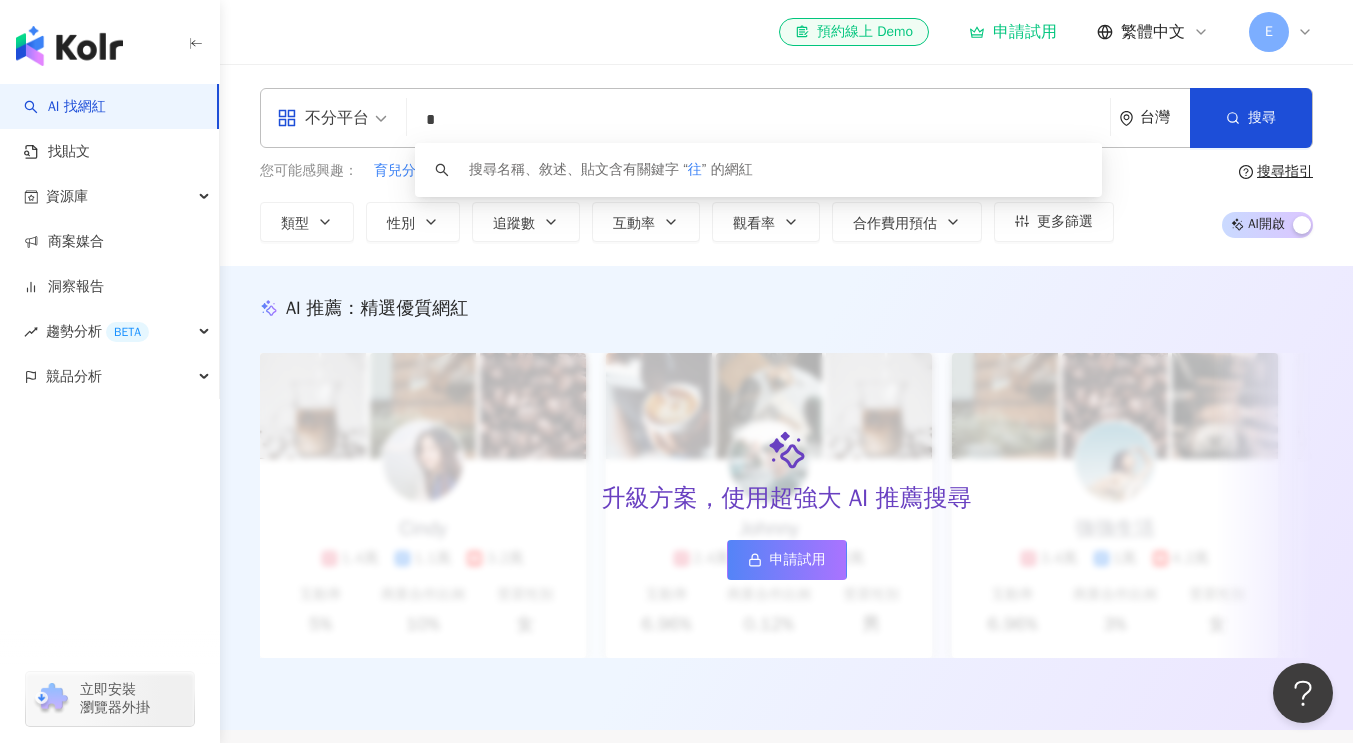 type 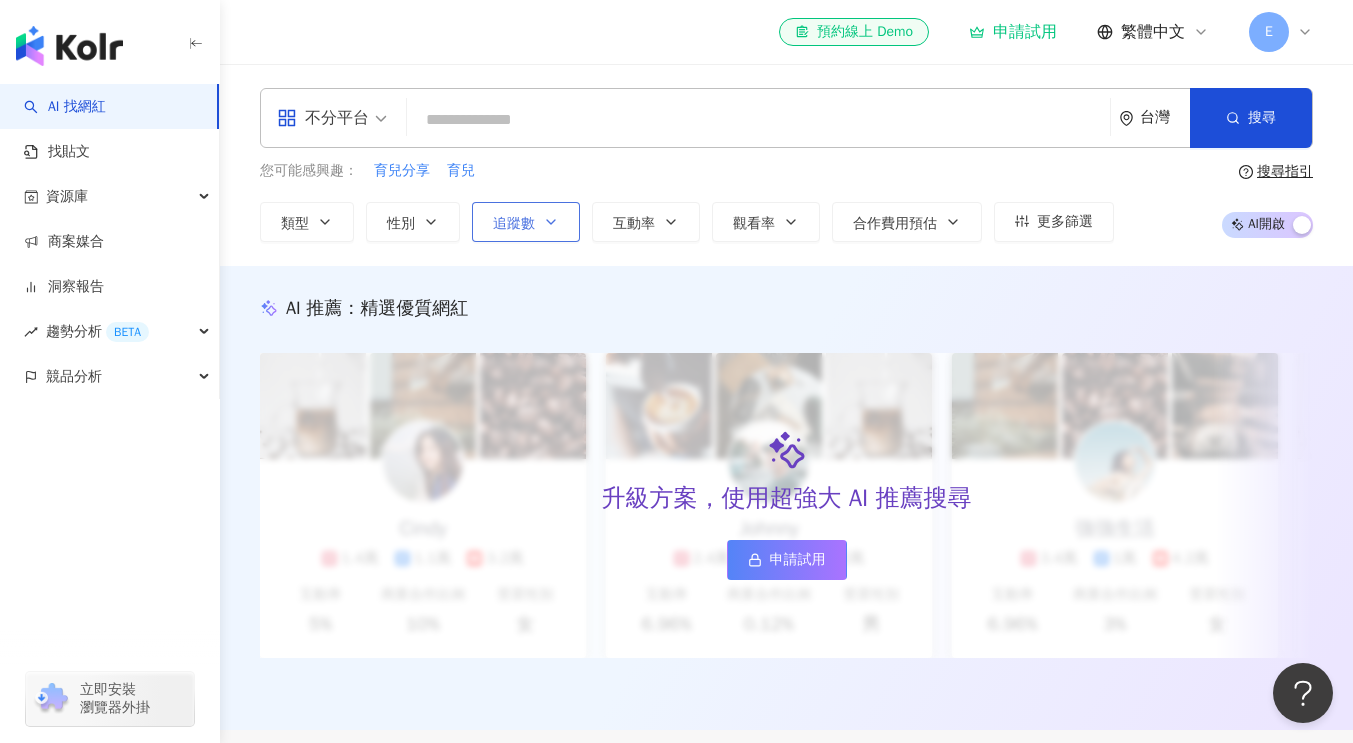 click on "追蹤數" at bounding box center (514, 224) 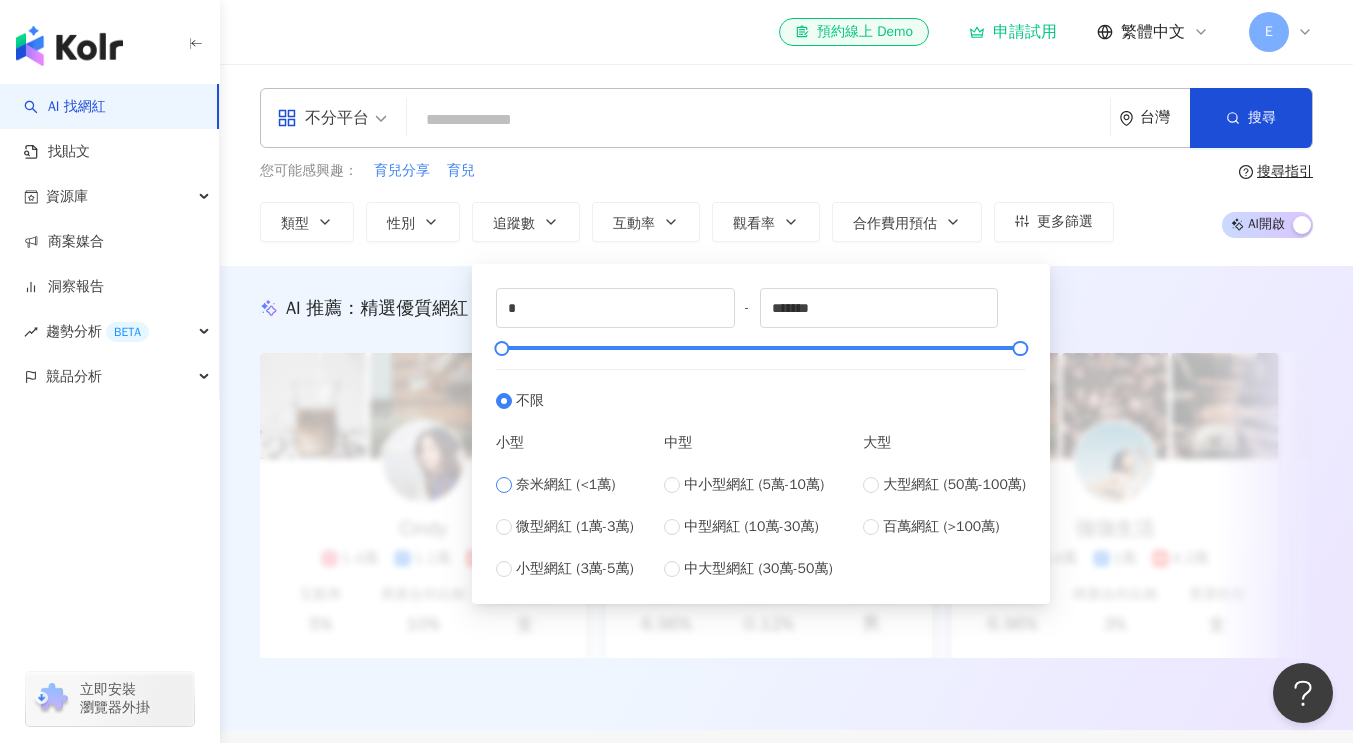 click on "奈米網紅 (<1萬)" at bounding box center [565, 485] 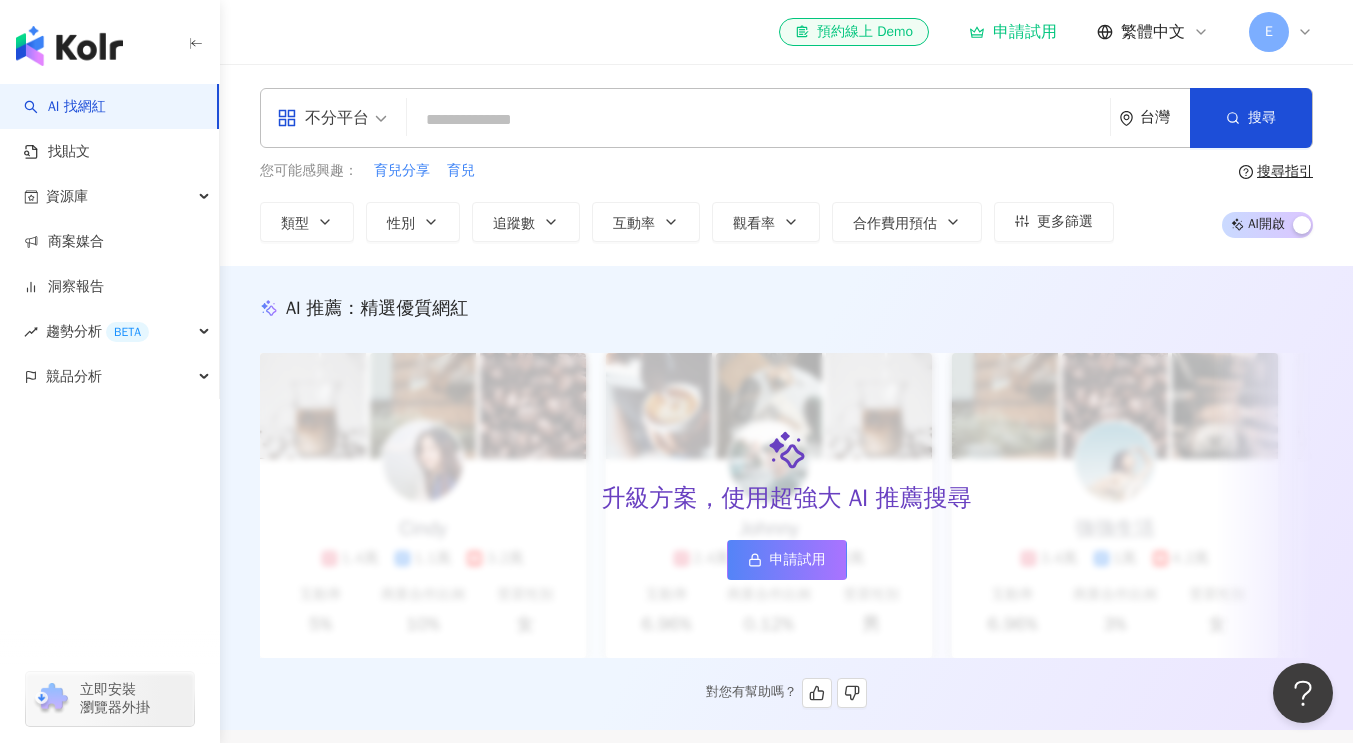 click on "AI 推薦 ： 精選優質網紅" at bounding box center [786, 308] 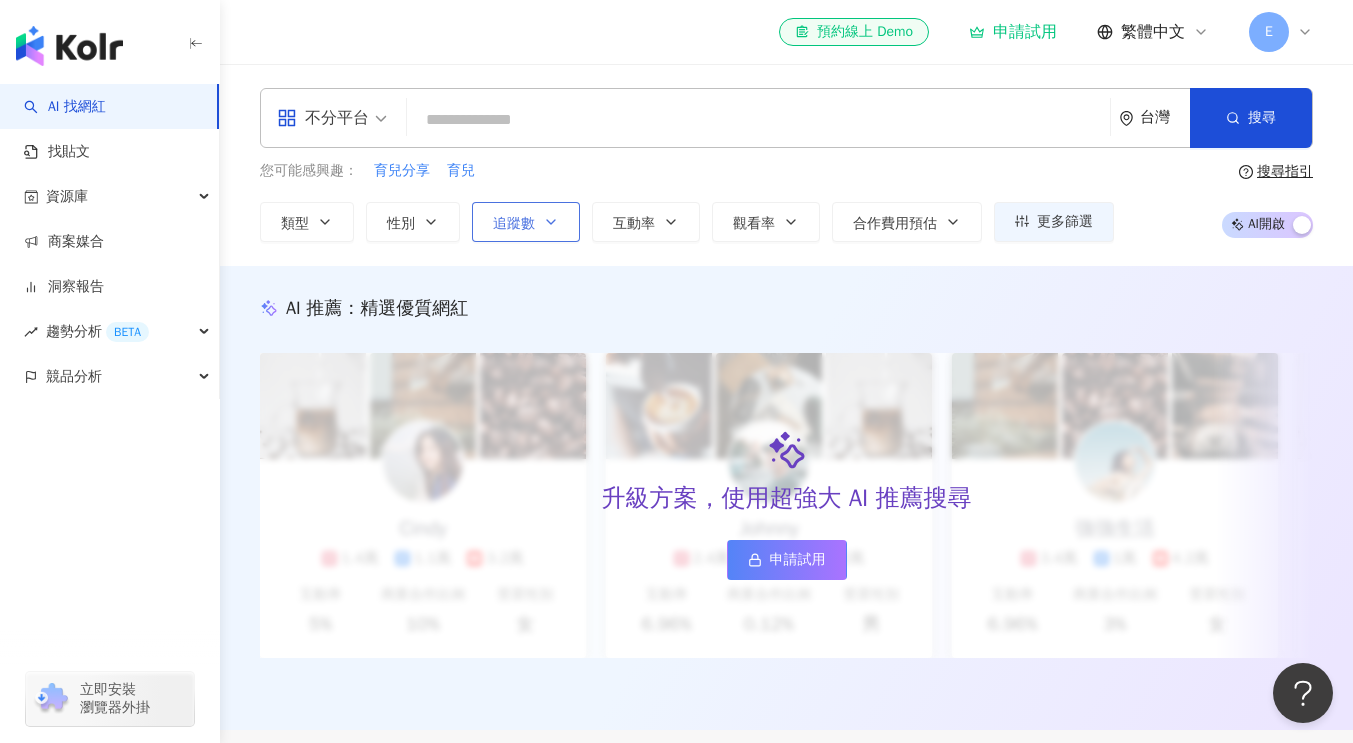 click on "追蹤數" at bounding box center [526, 222] 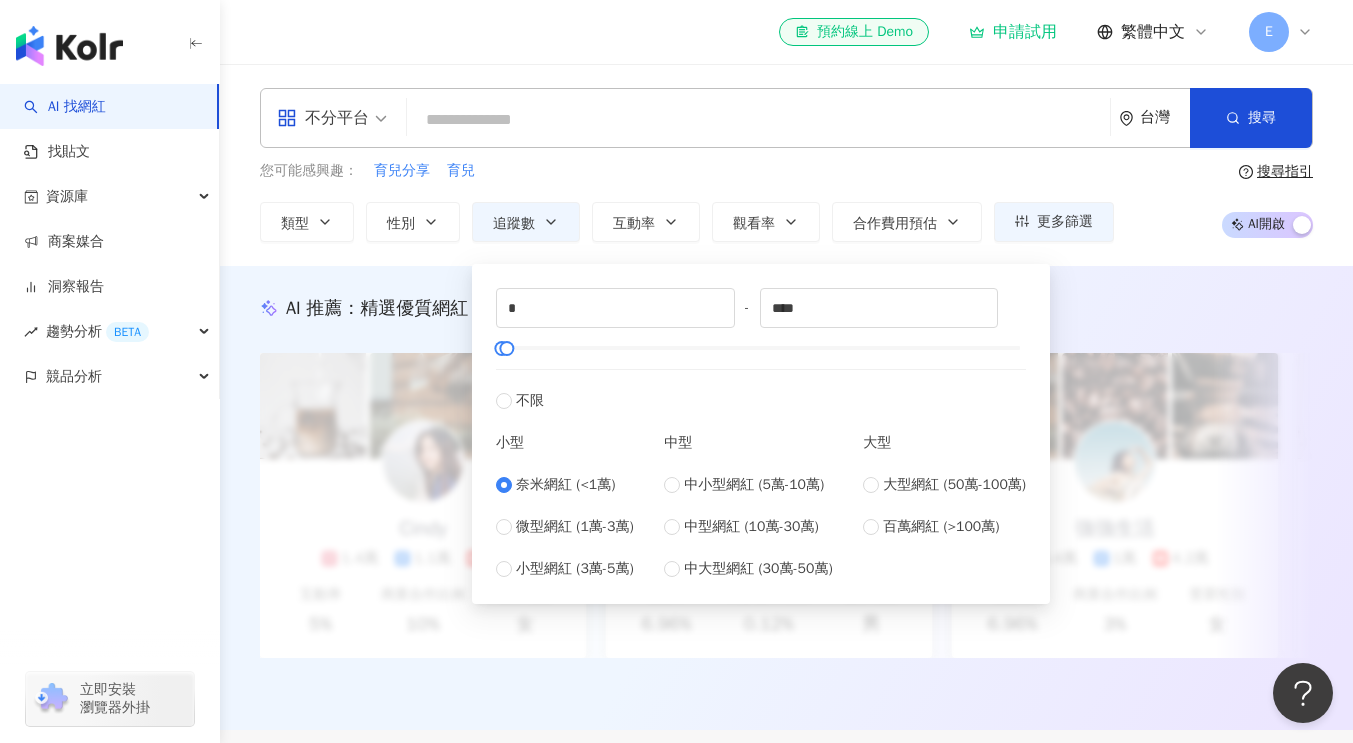 click on "奈米網紅 (<1萬)" at bounding box center (565, 485) 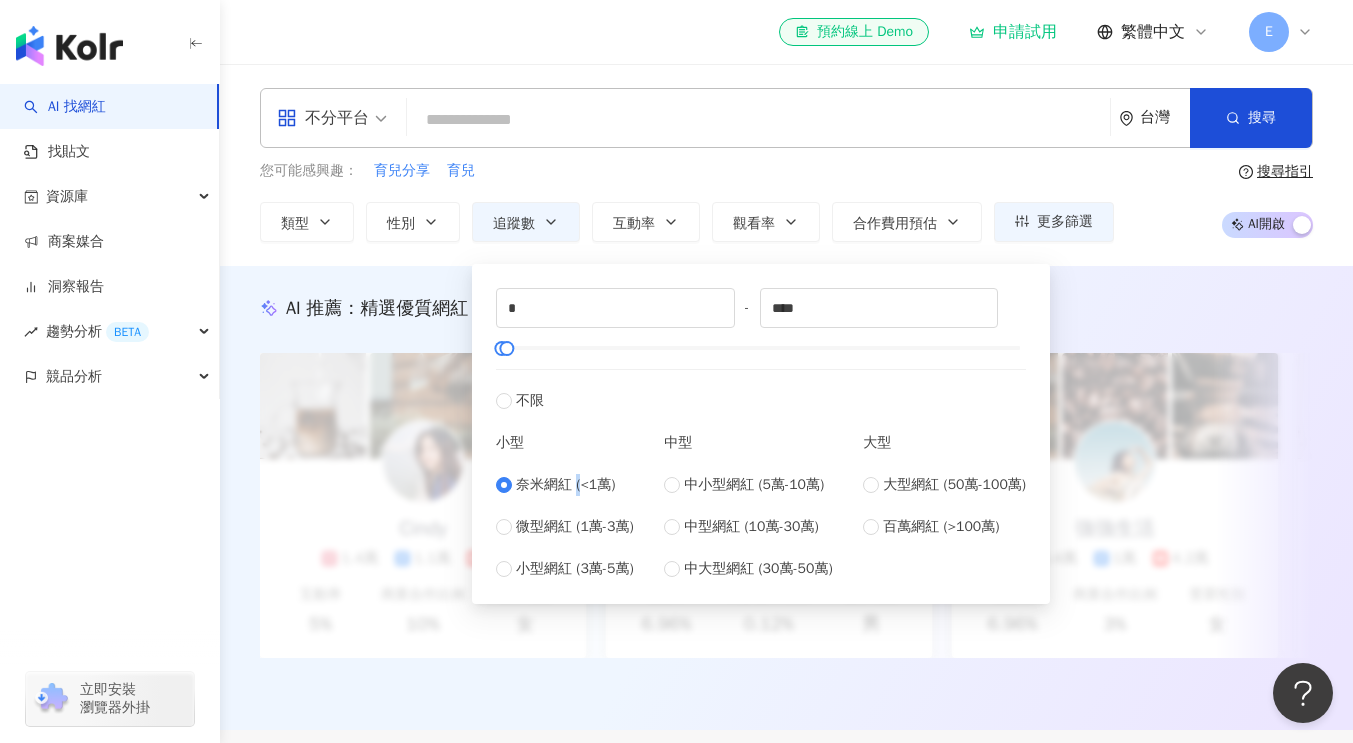 click on "奈米網紅 (<1萬)" at bounding box center (565, 485) 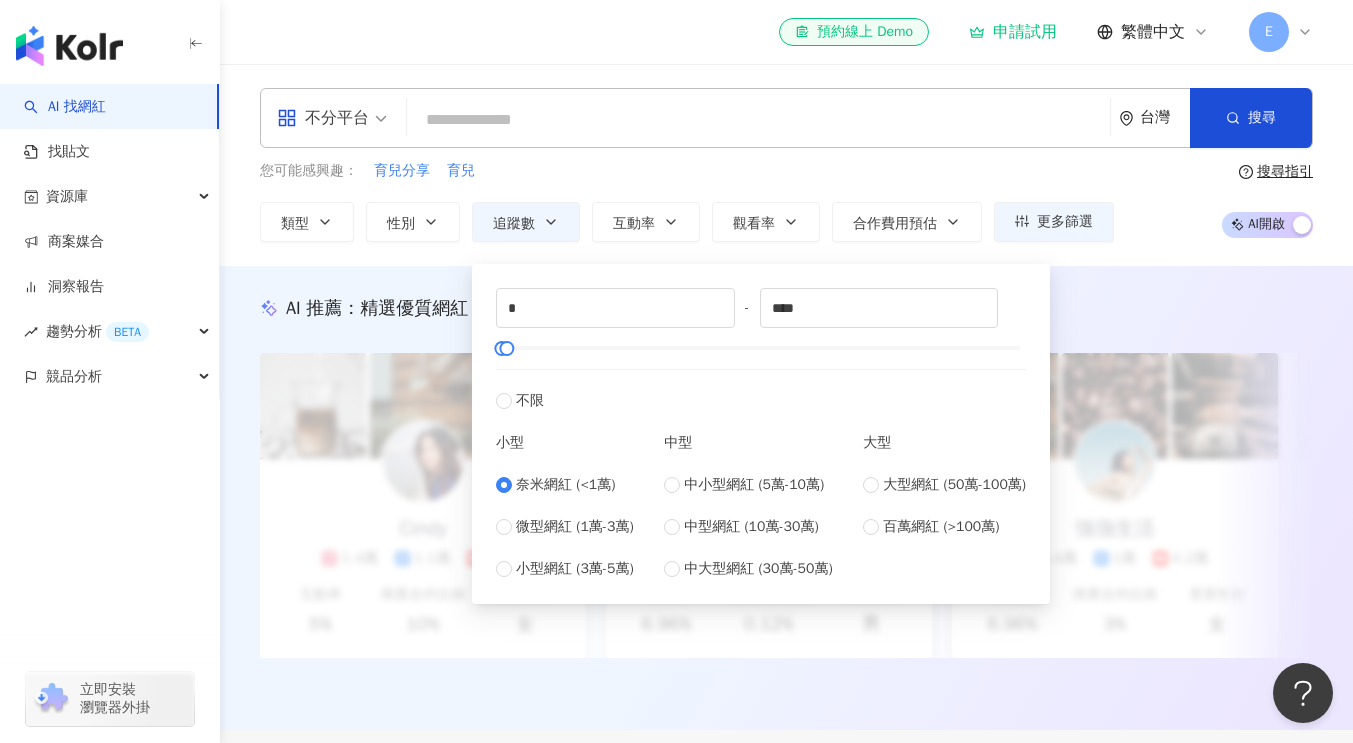 click on "AI 推薦 ： 精選優質網紅 升級方案，使用超強大 AI 推薦搜尋 申請試用 Cindy 1.4萬 1.1萬 3.2萬 互動率 5% 商業合作比例 10% 受眾性別 女 Johnny 2.4萬 999 4.2萬 互動率 6.96% 商業合作比例 0.12% 受眾性別 男 強強生活 3.4萬 1萬 4.2萬 互動率 6.96% 商業合作比例 3% 受眾性別 女 I’m Candy 1.4萬 1.1萬 3.2萬 互動率 5% 商業合作比例 10% 受眾性別 女 Mindy 2.4萬 999 4.2萬 互動率 6.96% 商業合作比例 0.12% 受眾性別 男 美食探險家 3.4萬 1萬 4.2萬 互動率 6.96% 商業合作比例 3% 受眾性別 女 雨天窩在窗邊 1.4萬 1.1萬 3.2萬 互動率 5% 商業合作比例 10% 受眾性別 女 甜點地圖 2.4萬 999 4.2萬 互動率 6.96% 商業合作比例 0.12% 受眾性別 男 味蕾旅行家 3.4萬 1萬 4.2萬 互動率 6.96% 商業合作比例 3% 受眾性別 女 甜甜ㄉ每一天 1.4萬 1.1萬 3.2萬 互動率 5% 商業合作比例 10% 受眾性別 女 品牌 A 2.4萬 999 4.2萬 互動率 6.96% 0.12% 男 1萬" at bounding box center (786, 498) 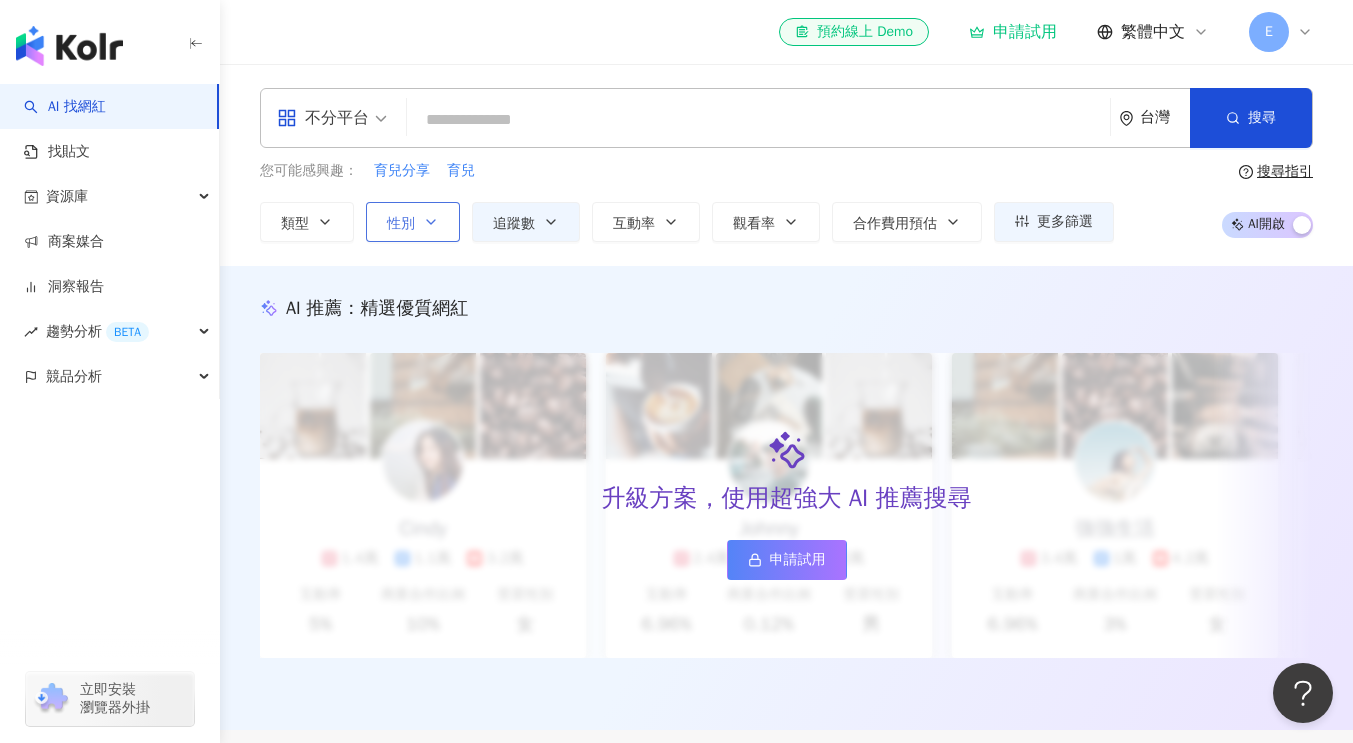 click on "性別" at bounding box center (401, 224) 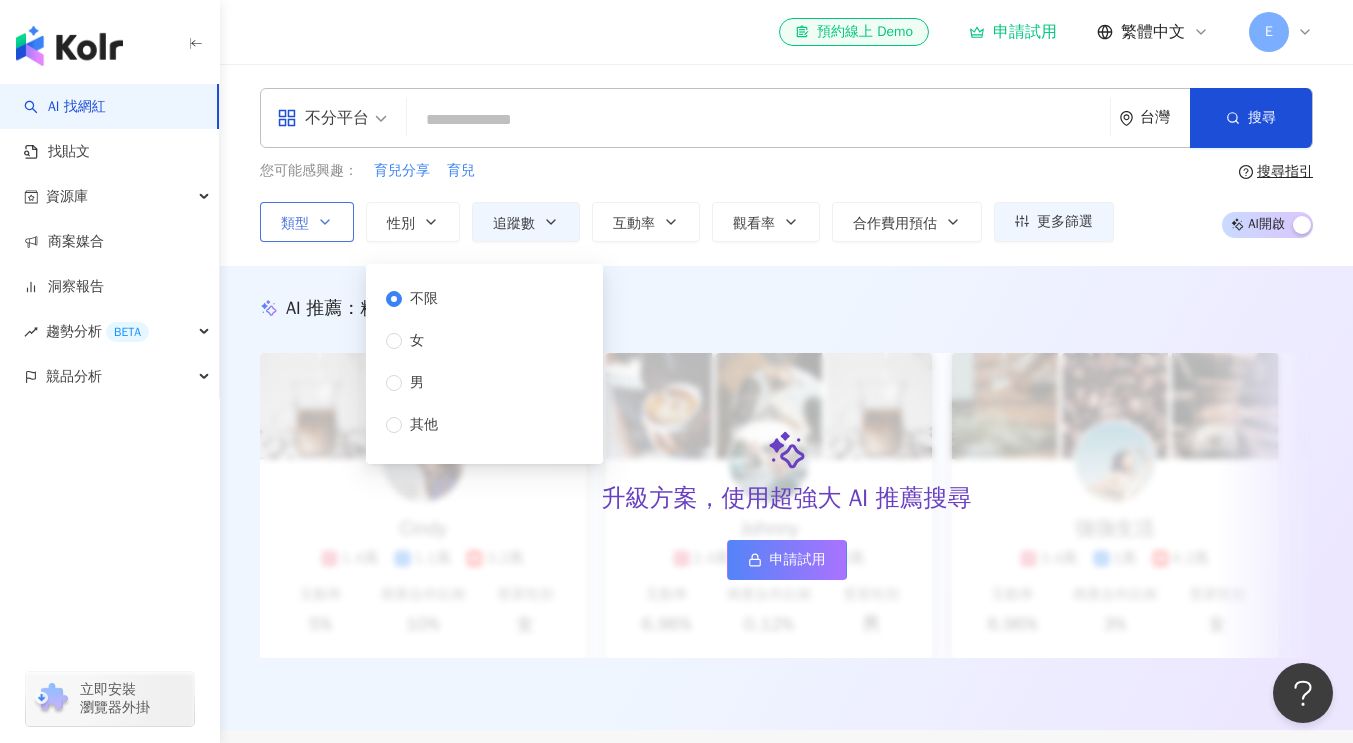 click 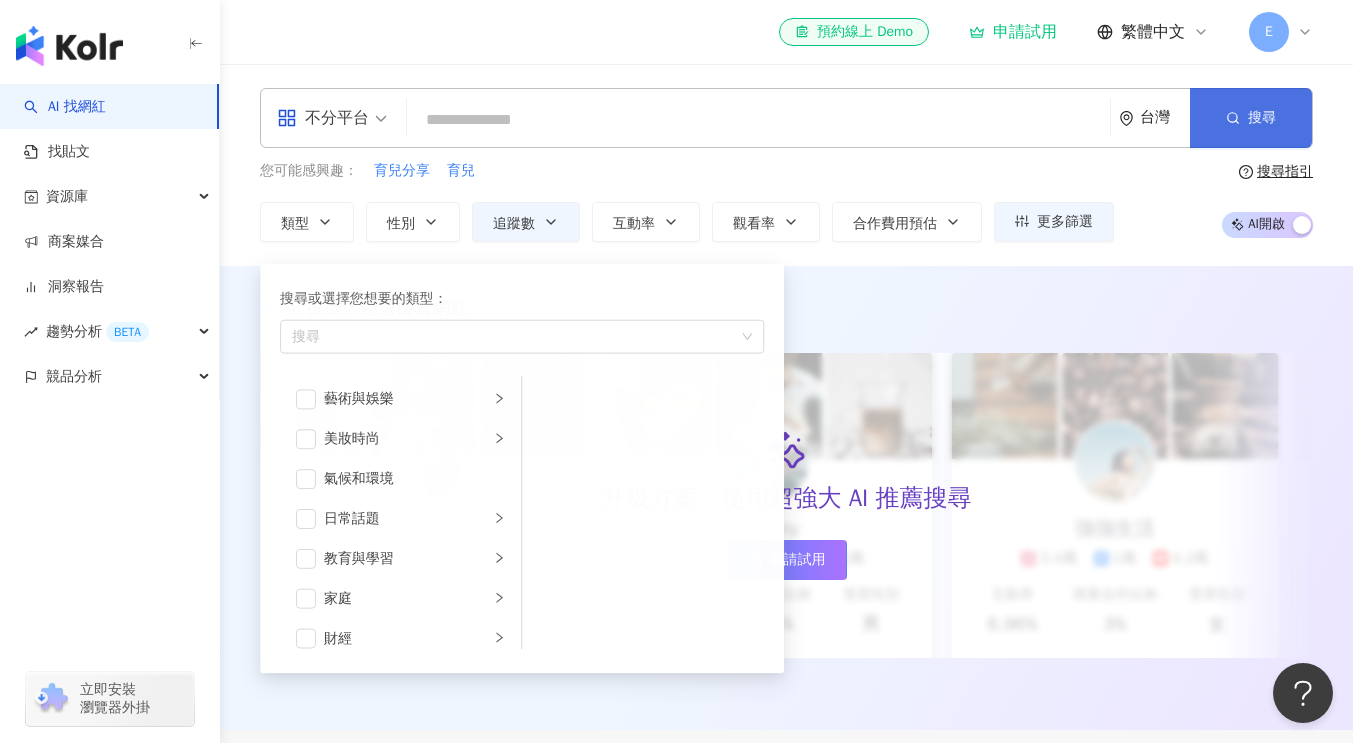 click on "搜尋" at bounding box center (1251, 118) 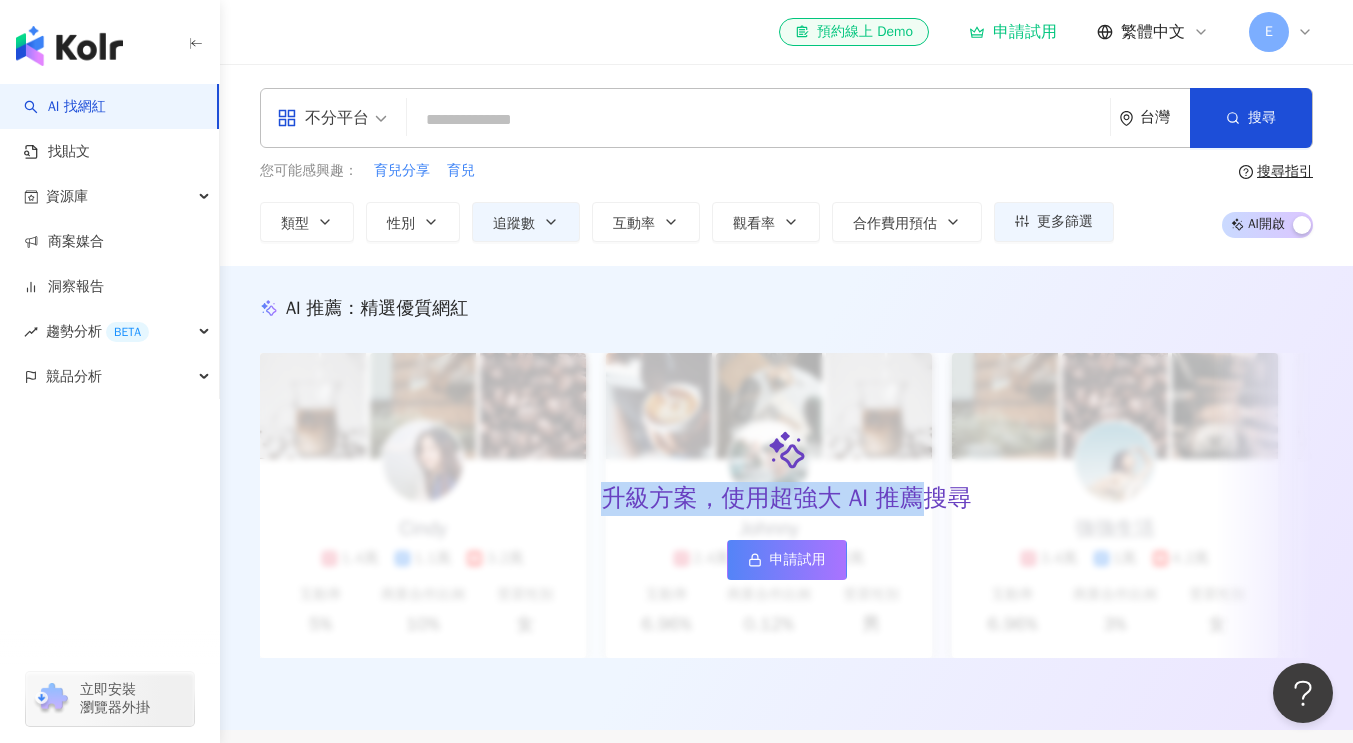 drag, startPoint x: 928, startPoint y: 474, endPoint x: 1001, endPoint y: 289, distance: 198.88188 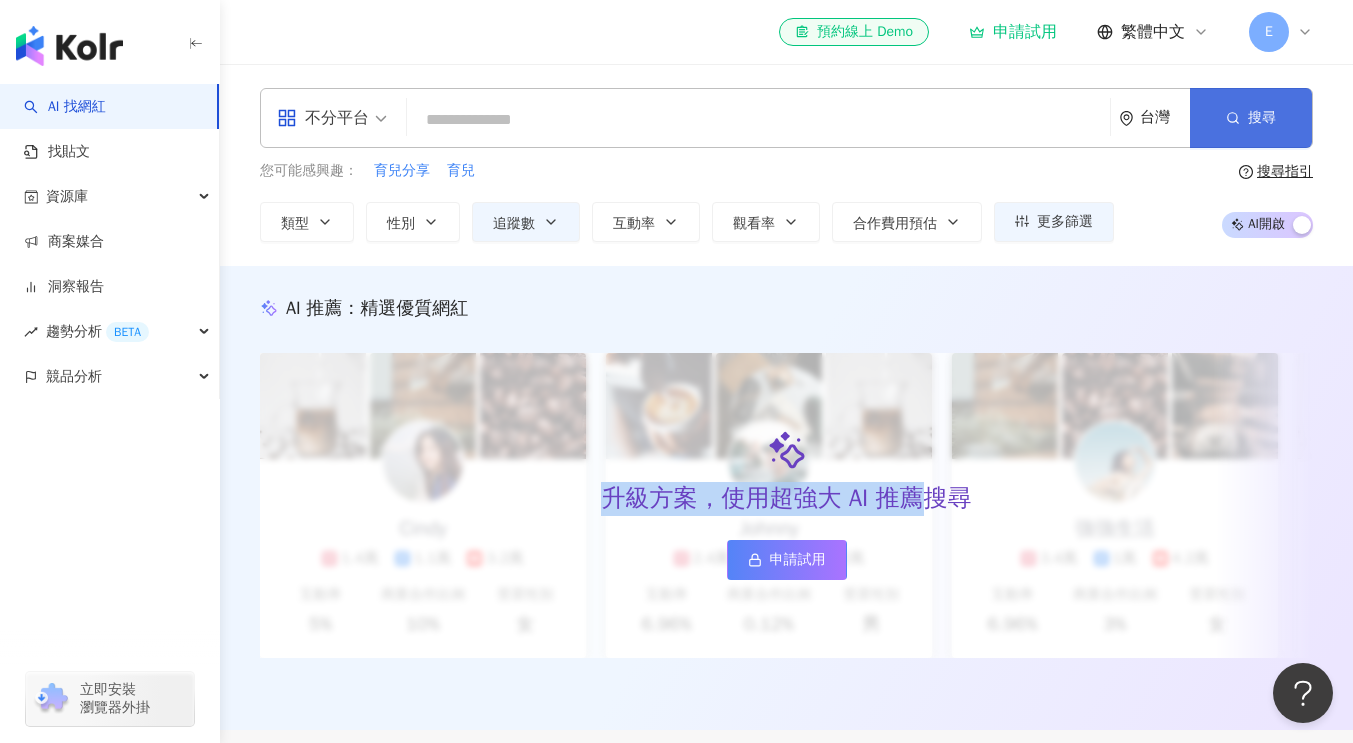 click on "搜尋" at bounding box center (1251, 118) 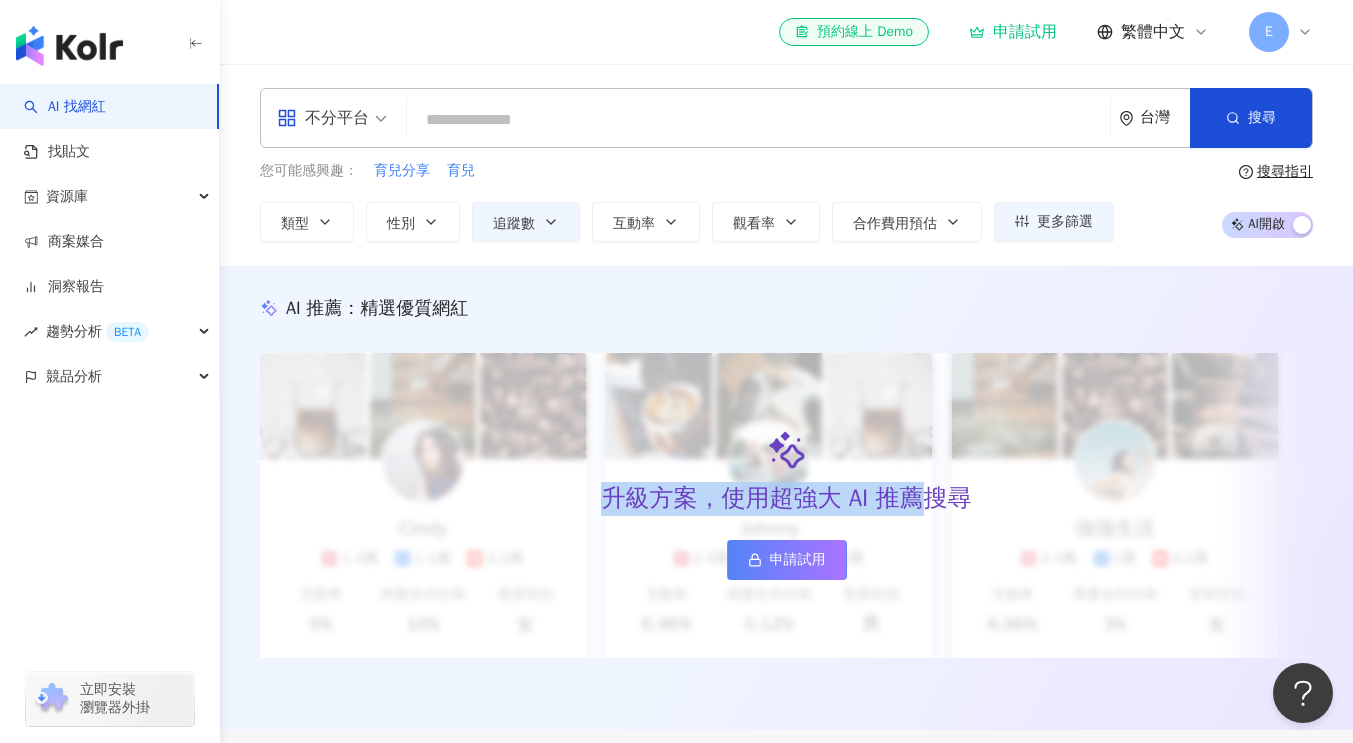 click at bounding box center [758, 120] 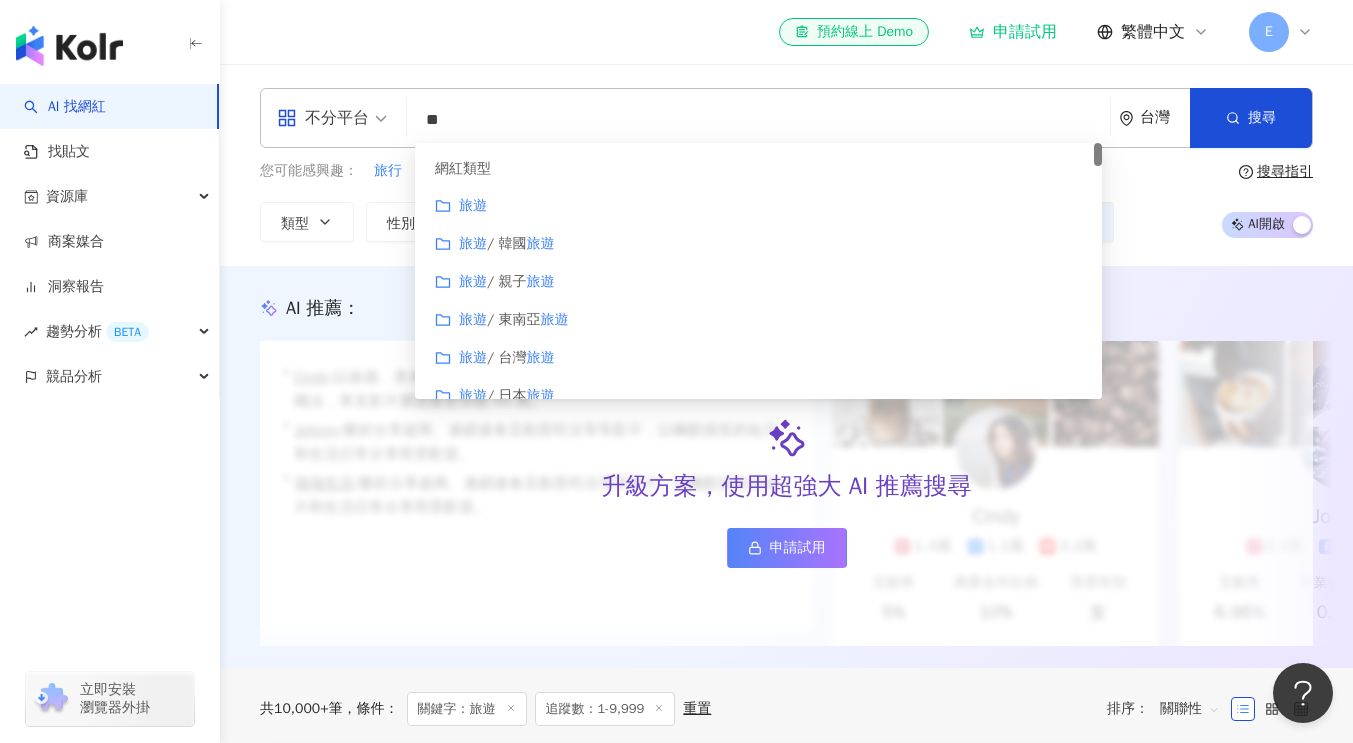 click on "旅遊" at bounding box center [758, 206] 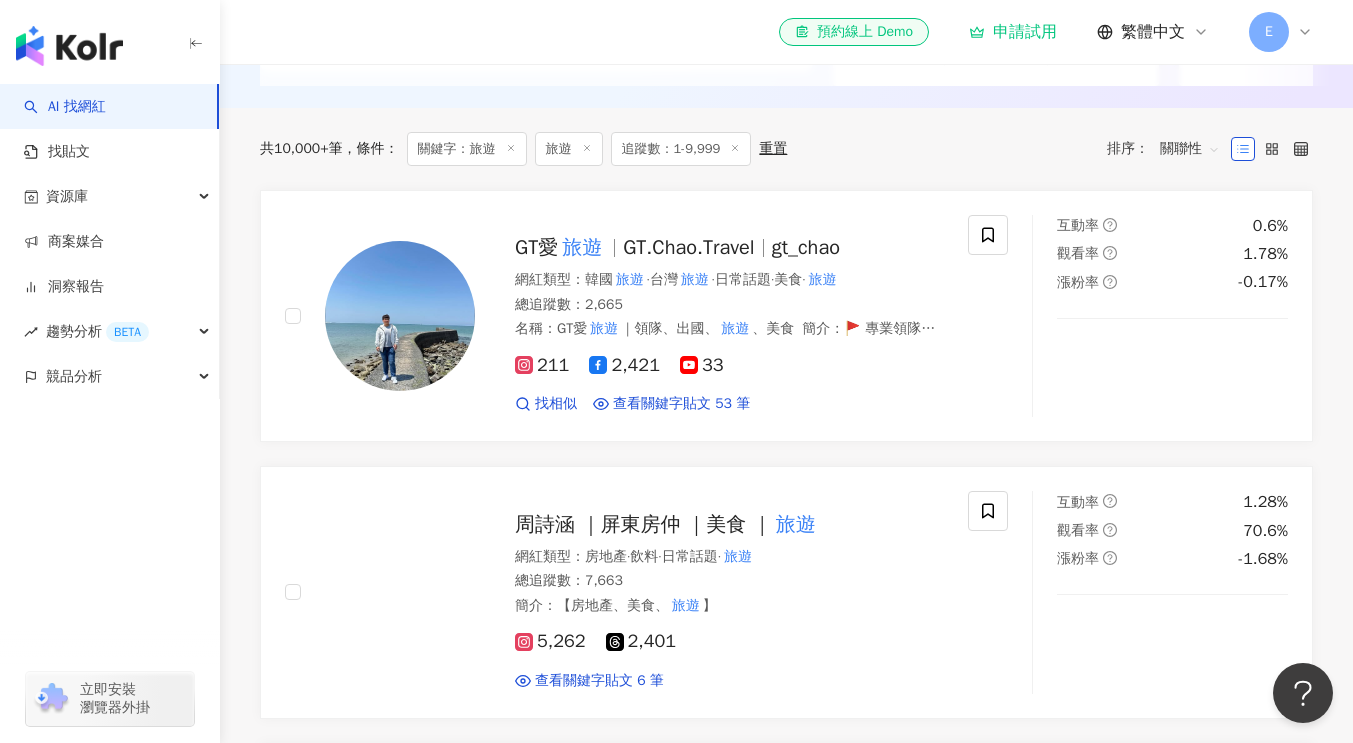 scroll, scrollTop: 583, scrollLeft: 0, axis: vertical 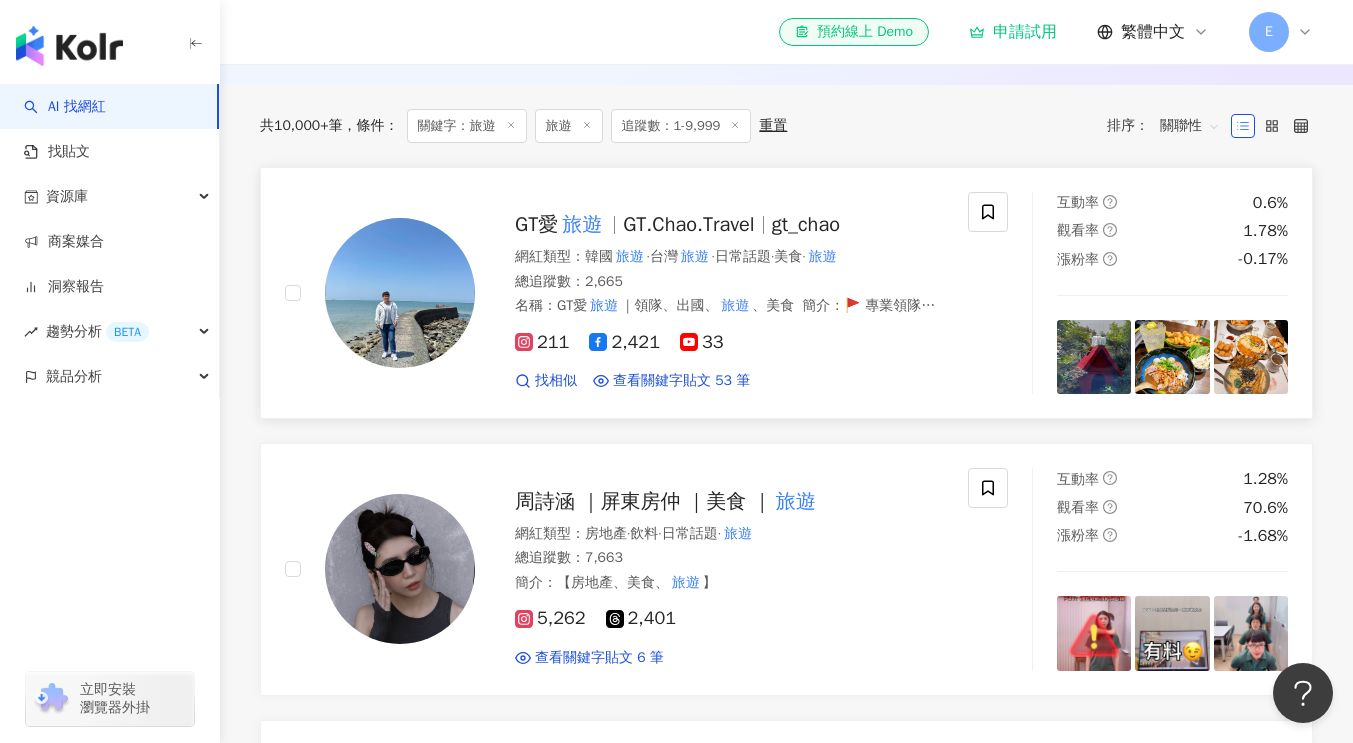 type on "**" 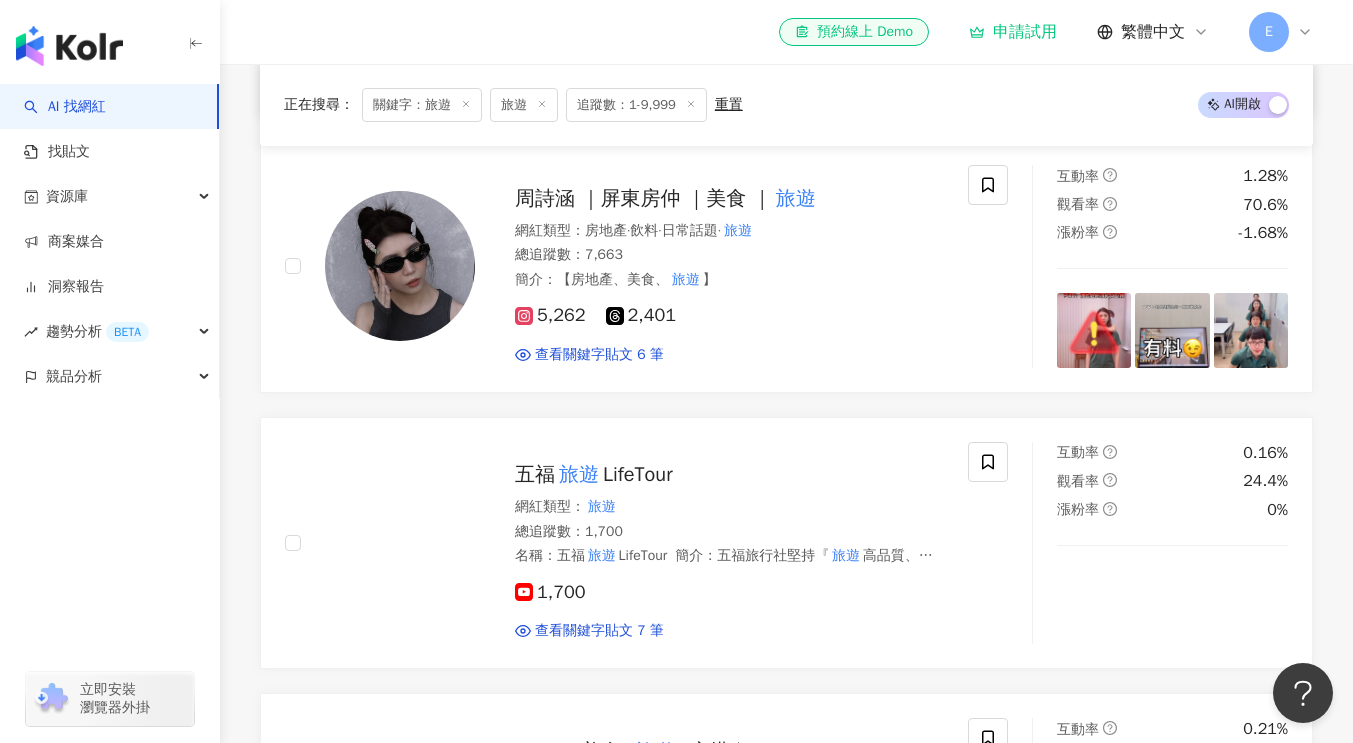 scroll, scrollTop: 970, scrollLeft: 0, axis: vertical 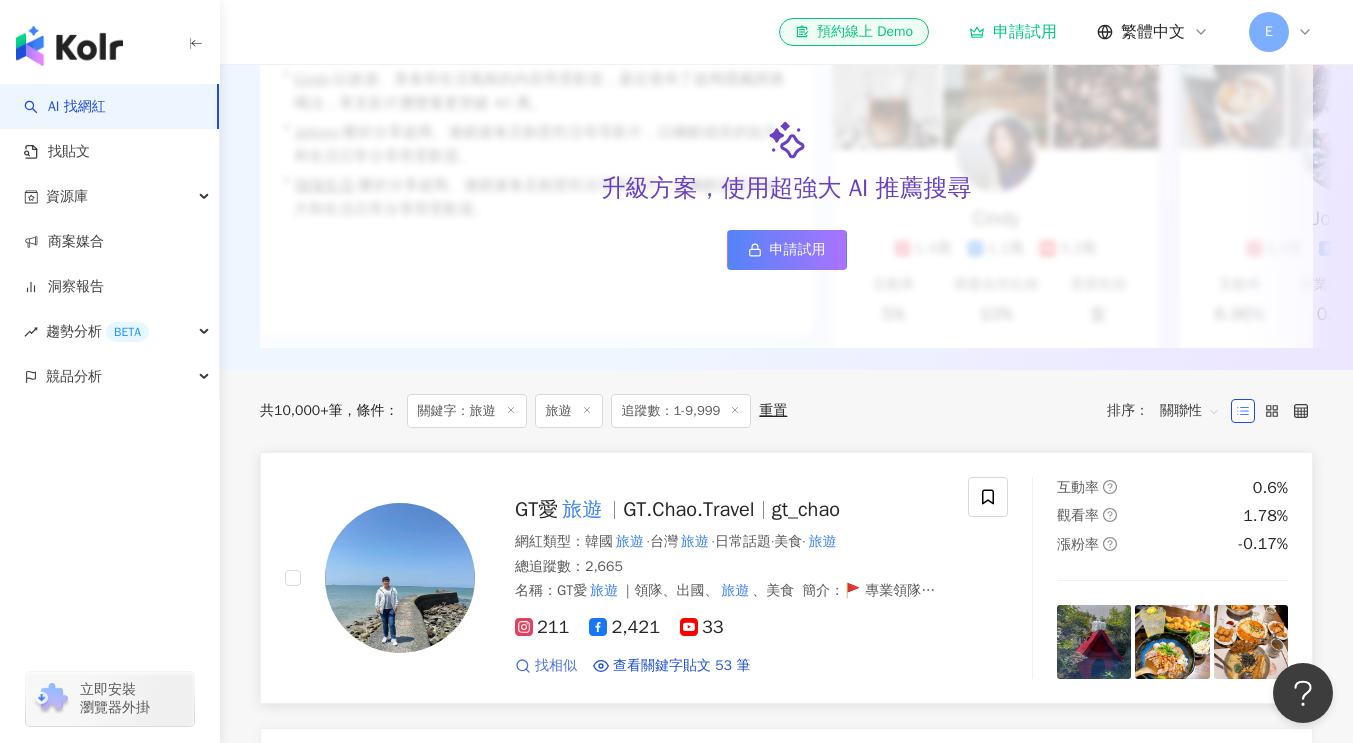 click on "找相似" at bounding box center [556, 666] 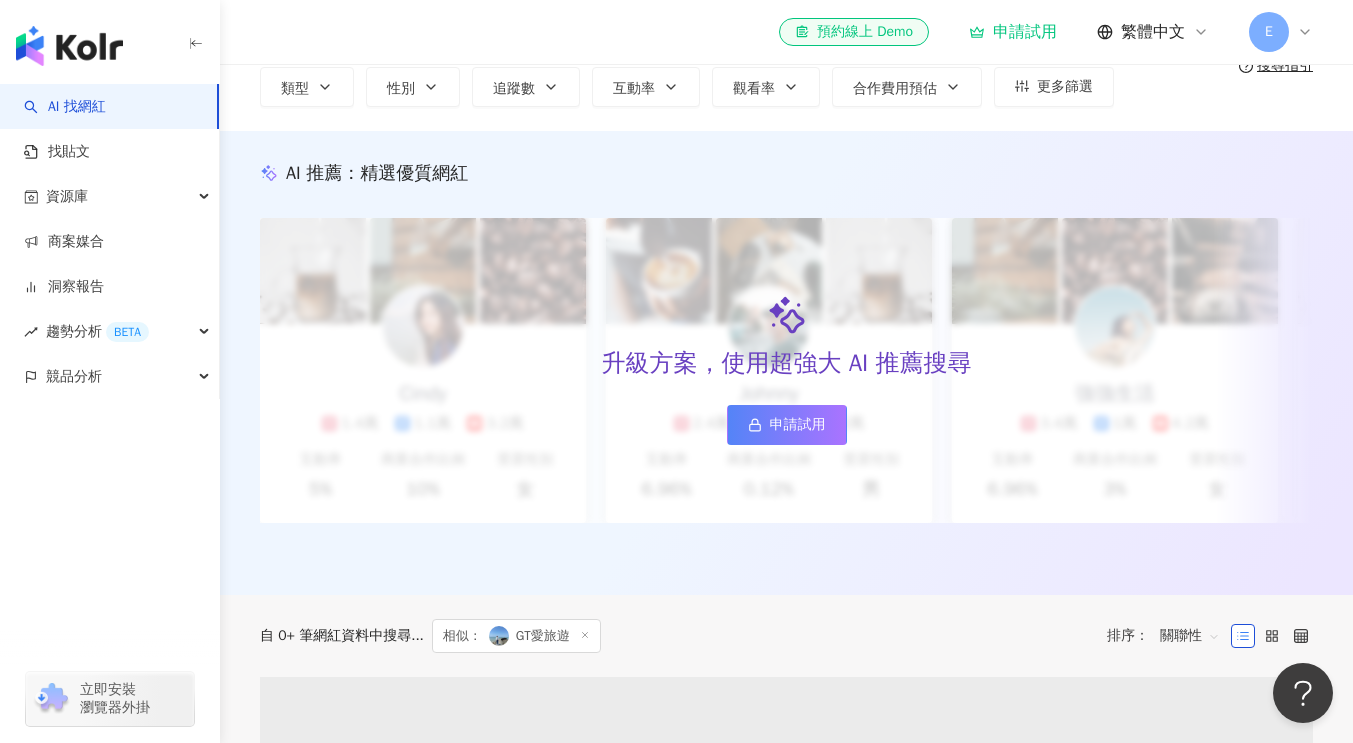 scroll, scrollTop: 0, scrollLeft: 0, axis: both 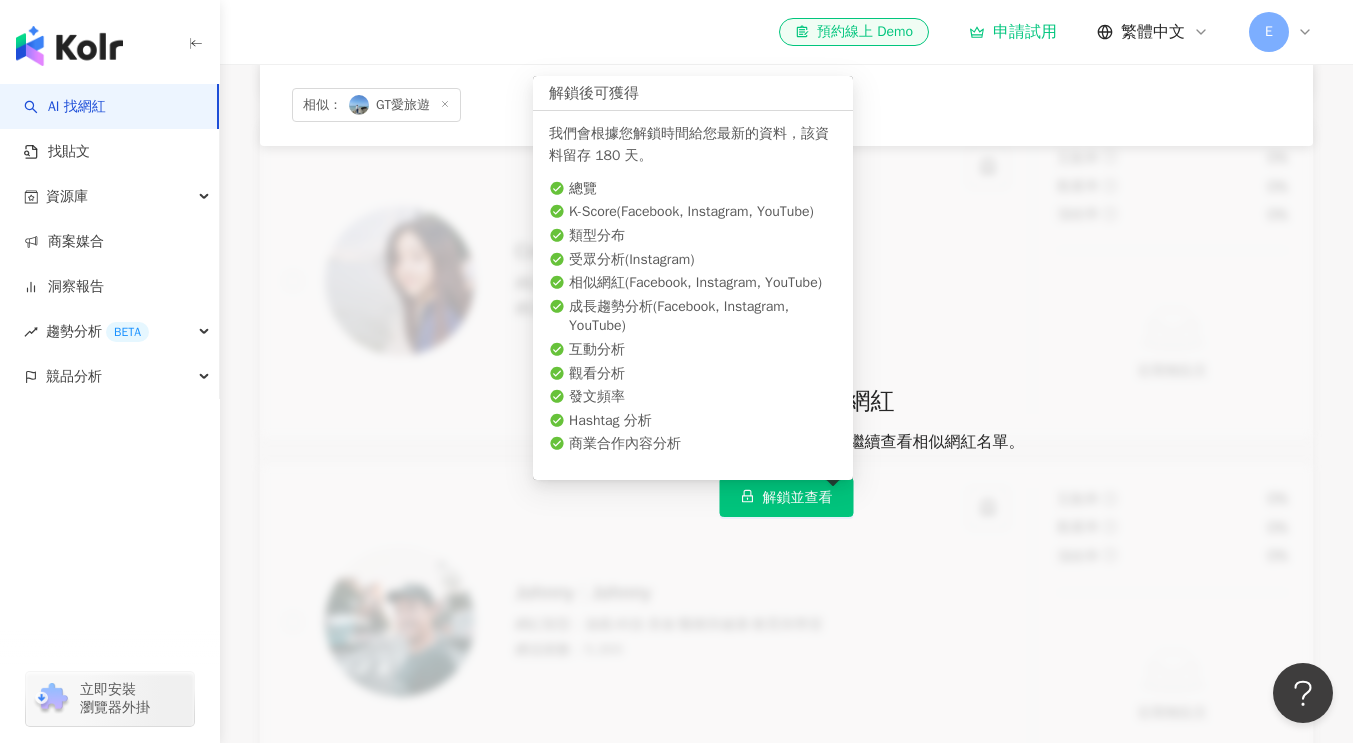 click on "解鎖並查看" at bounding box center [787, 497] 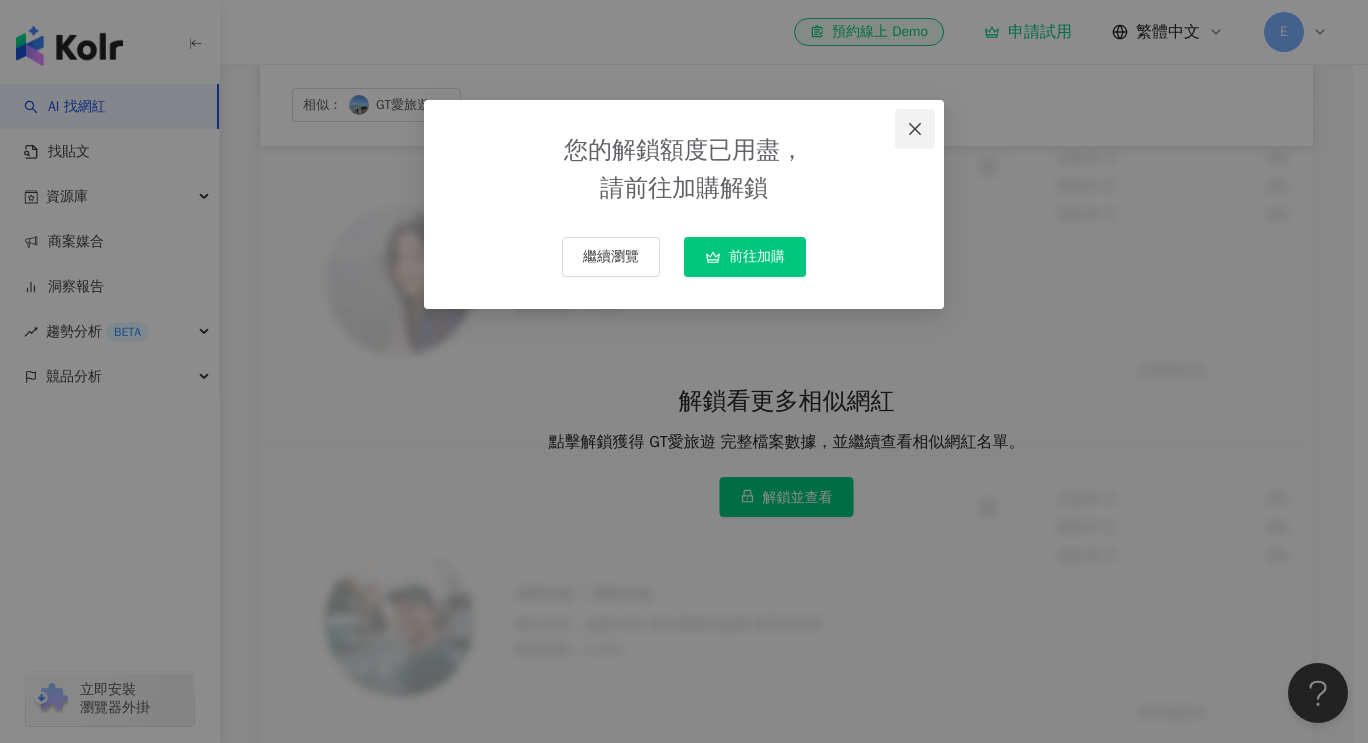 click 